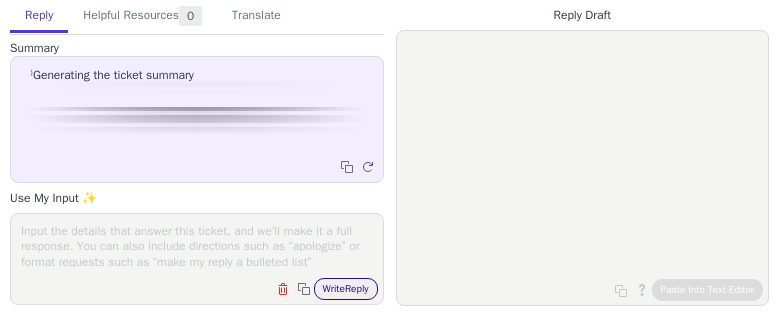 scroll, scrollTop: 0, scrollLeft: 0, axis: both 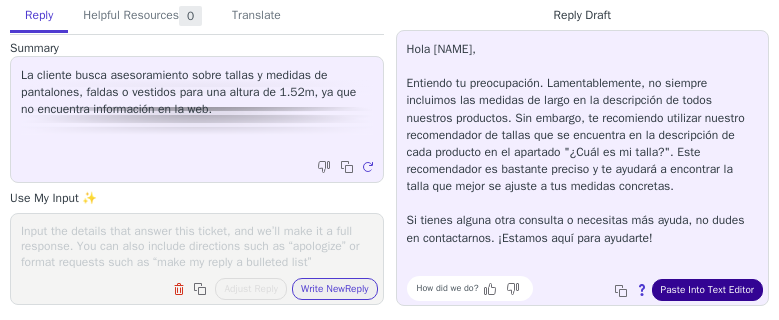 click on "Paste Into Text Editor" at bounding box center (707, 290) 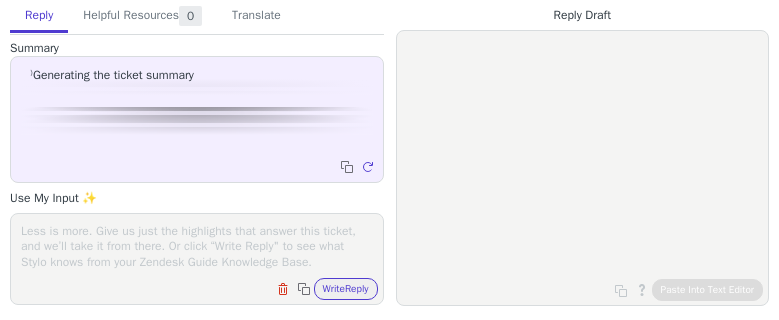scroll, scrollTop: 0, scrollLeft: 0, axis: both 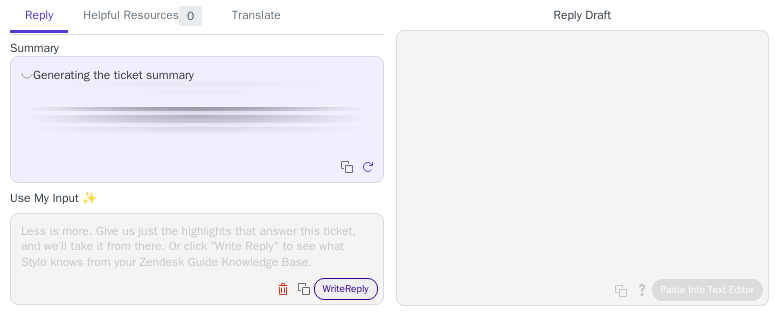 click on "Write  Reply" at bounding box center [346, 289] 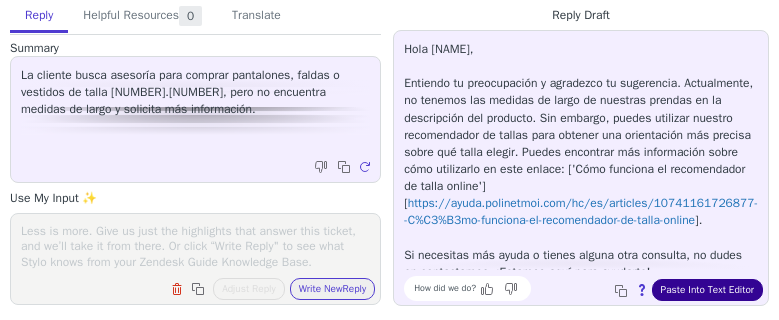click on "Paste Into Text Editor" at bounding box center (707, 290) 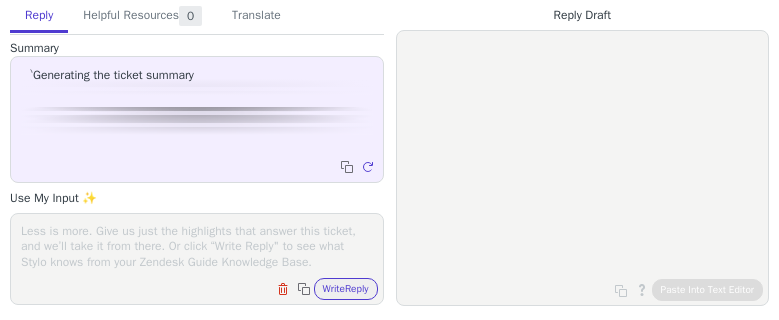 scroll, scrollTop: 0, scrollLeft: 0, axis: both 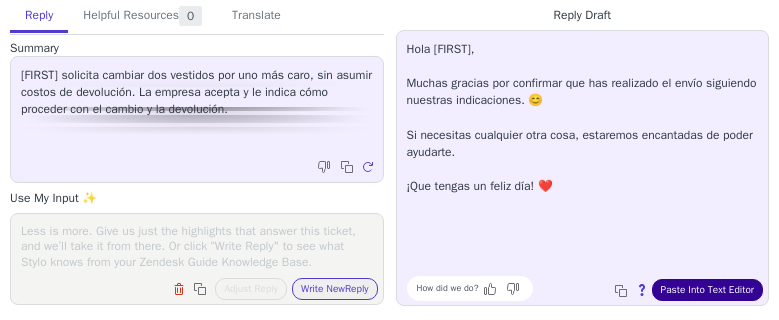 click on "Paste Into Text Editor" at bounding box center (707, 290) 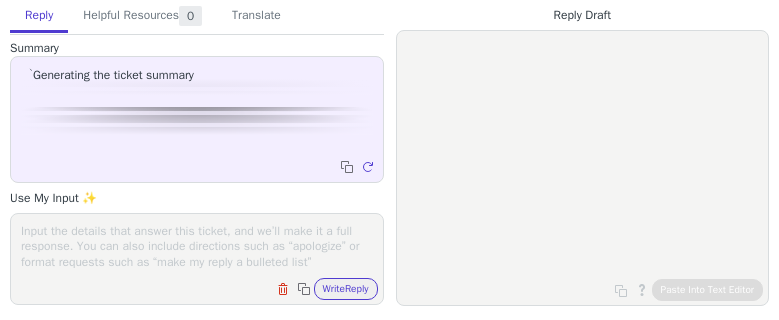 scroll, scrollTop: 0, scrollLeft: 0, axis: both 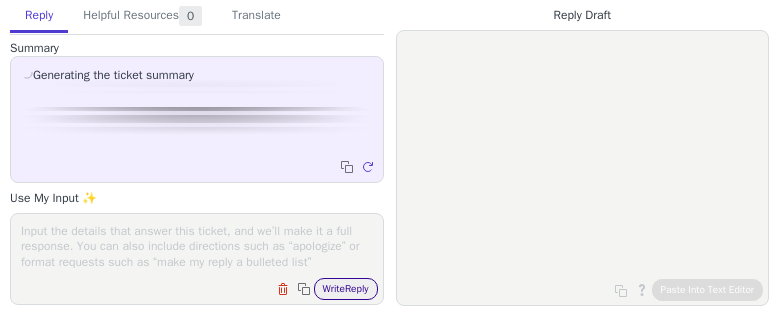 click on "Write  Reply" at bounding box center (346, 289) 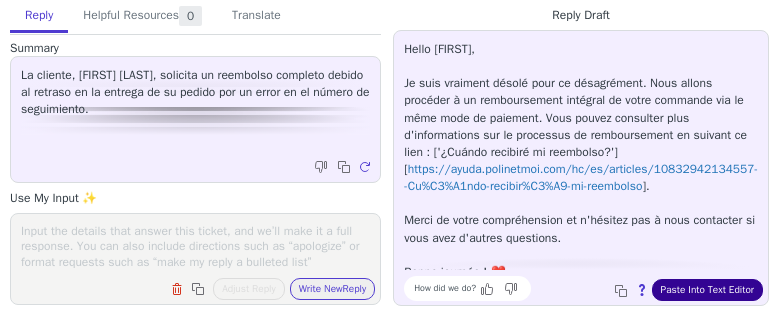 click on "Paste Into Text Editor" at bounding box center [707, 290] 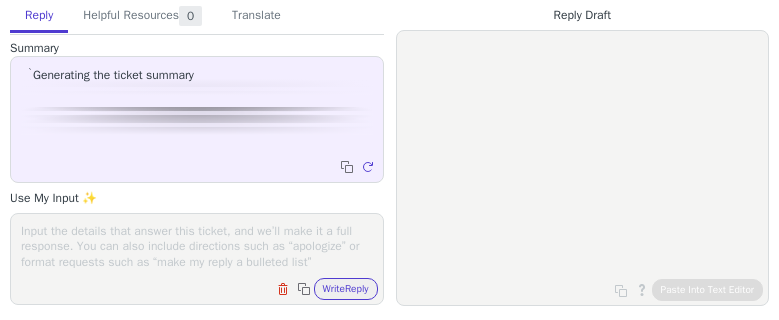 scroll, scrollTop: 0, scrollLeft: 0, axis: both 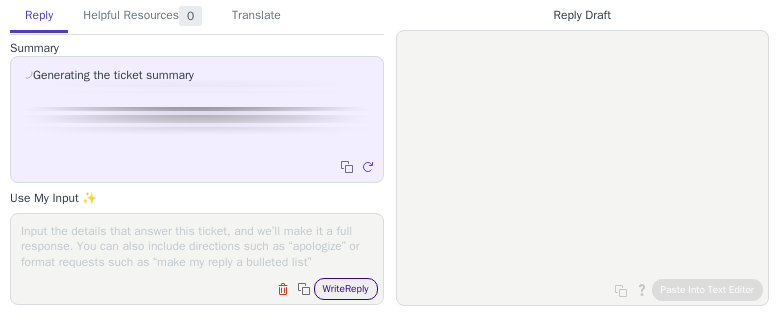 click on "Write  Reply" at bounding box center (346, 289) 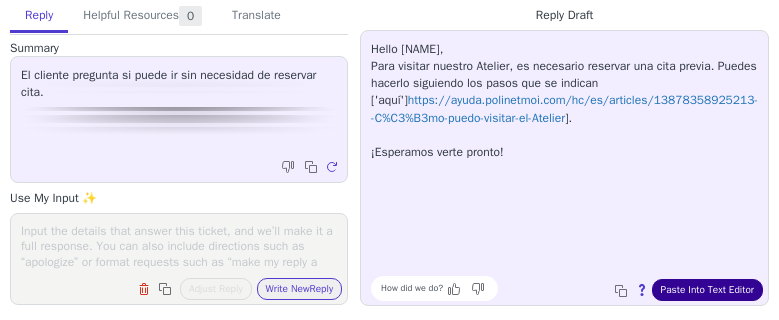 click on "Paste Into Text Editor" at bounding box center (707, 290) 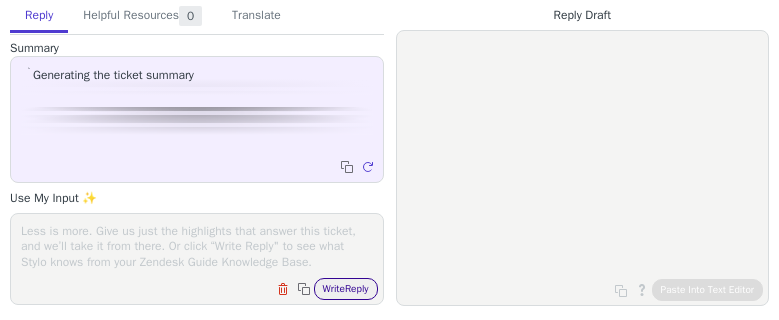 scroll, scrollTop: 0, scrollLeft: 0, axis: both 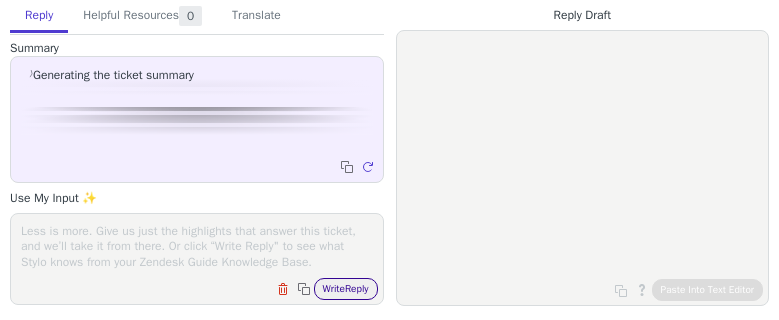 click on "Write  Reply" at bounding box center [346, 289] 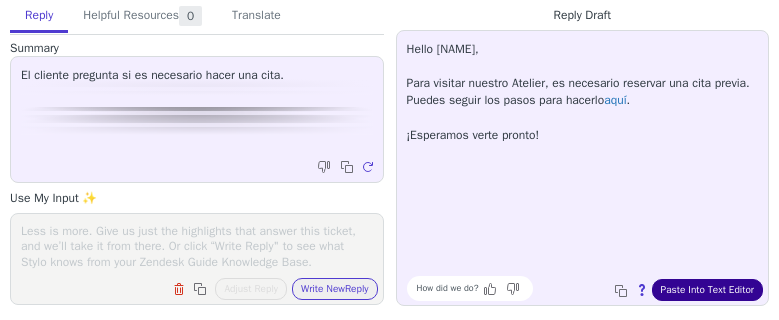 click on "Paste Into Text Editor" at bounding box center [707, 290] 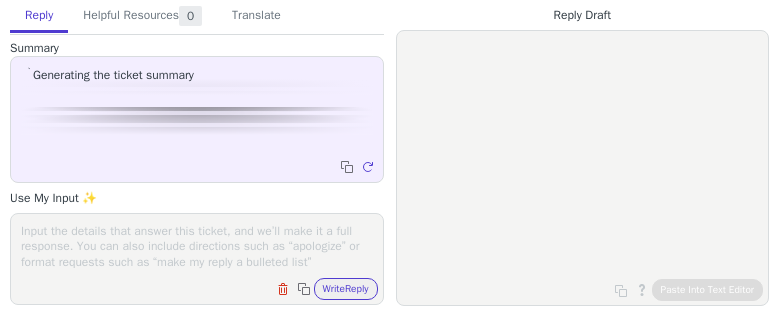 scroll, scrollTop: 0, scrollLeft: 0, axis: both 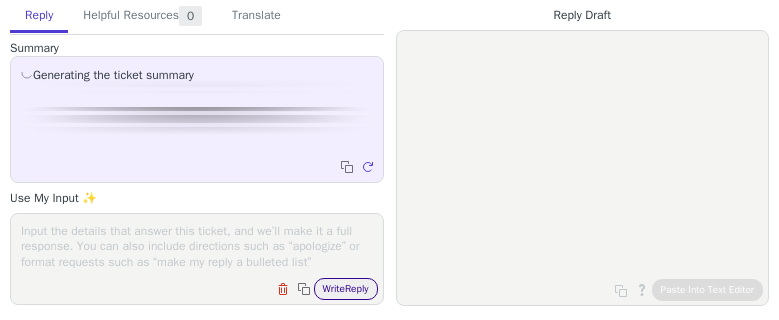 click on "Write  Reply" at bounding box center (346, 289) 